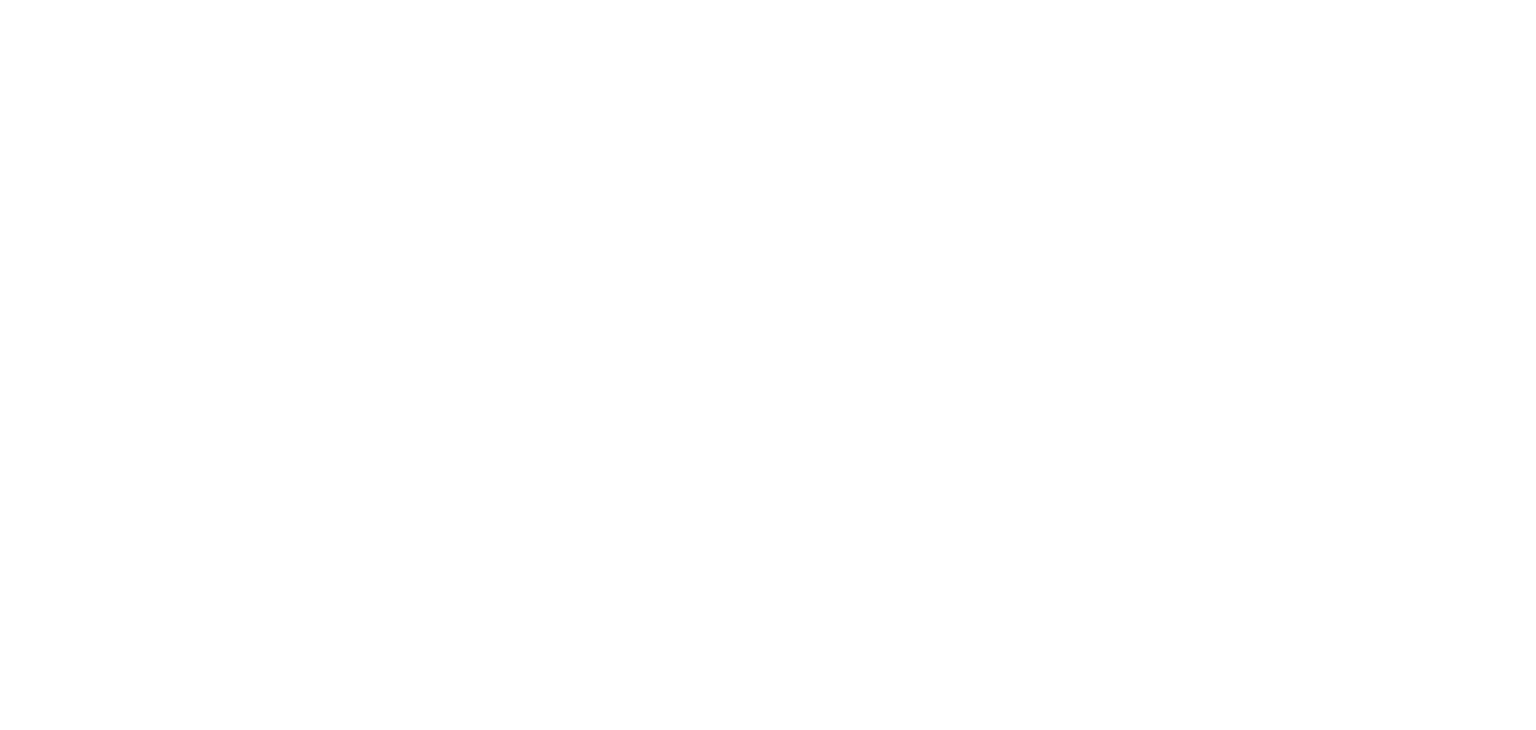 scroll, scrollTop: 0, scrollLeft: 0, axis: both 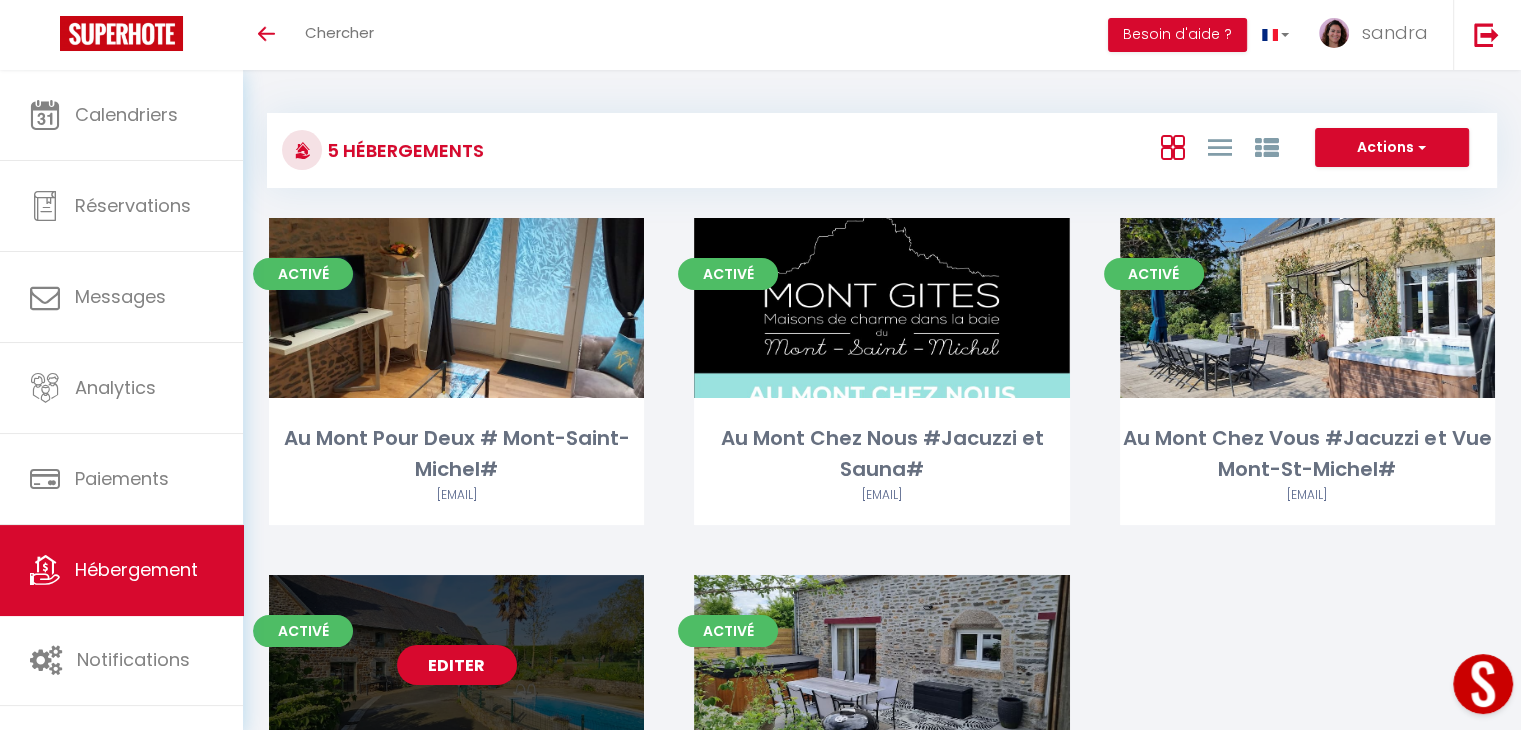 click on "Editer" at bounding box center (456, 665) 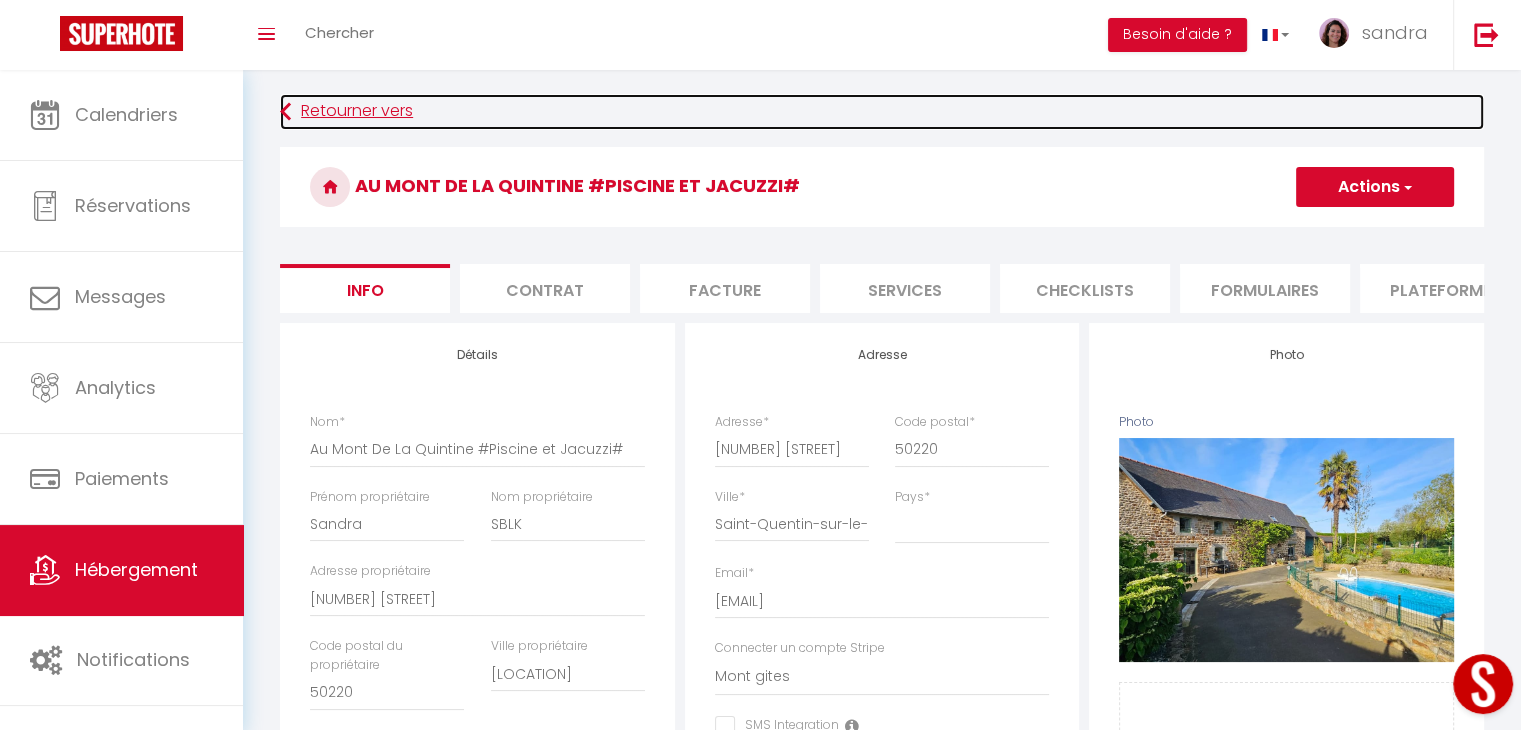 click on "Retourner vers" at bounding box center [882, 112] 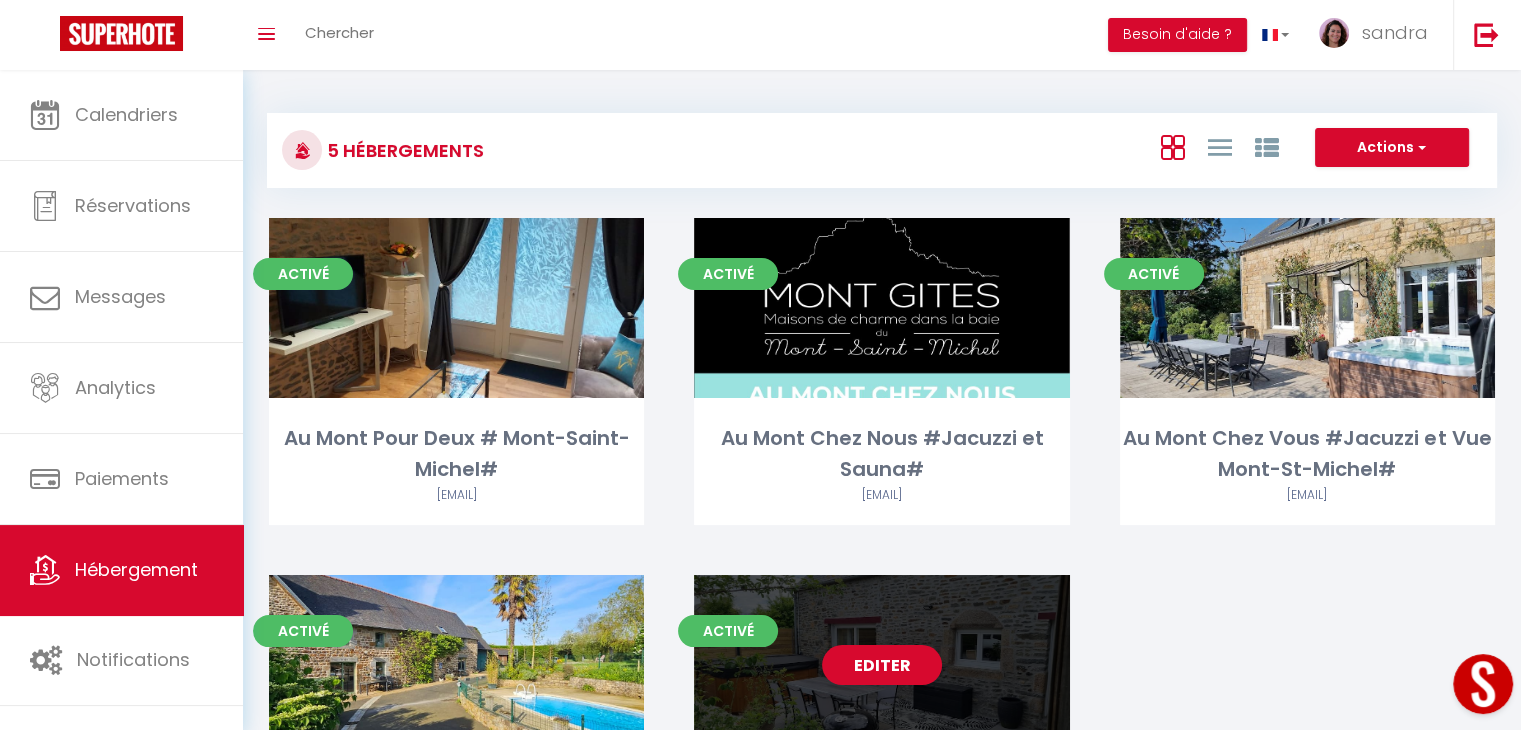 click on "Editer" at bounding box center (881, 665) 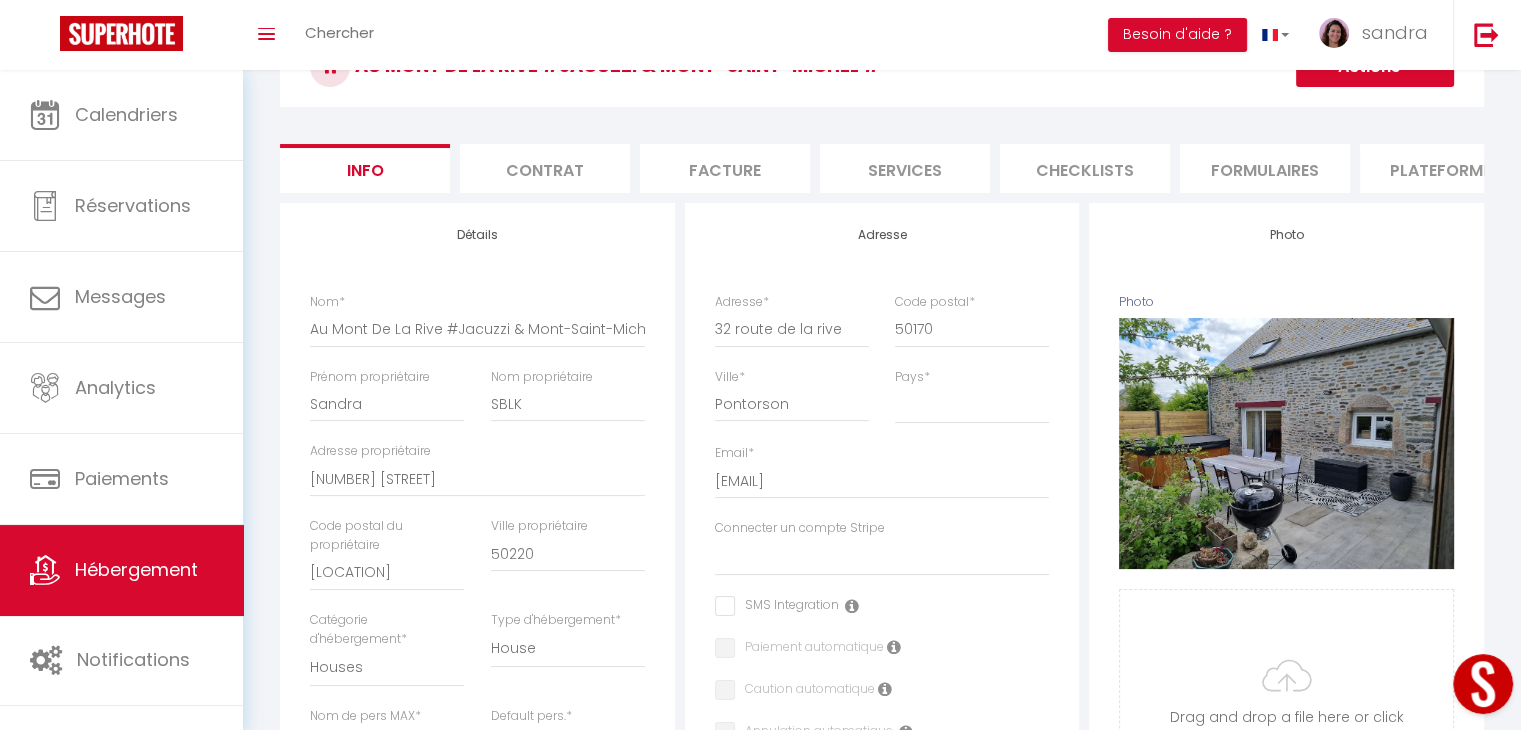 scroll, scrollTop: 137, scrollLeft: 0, axis: vertical 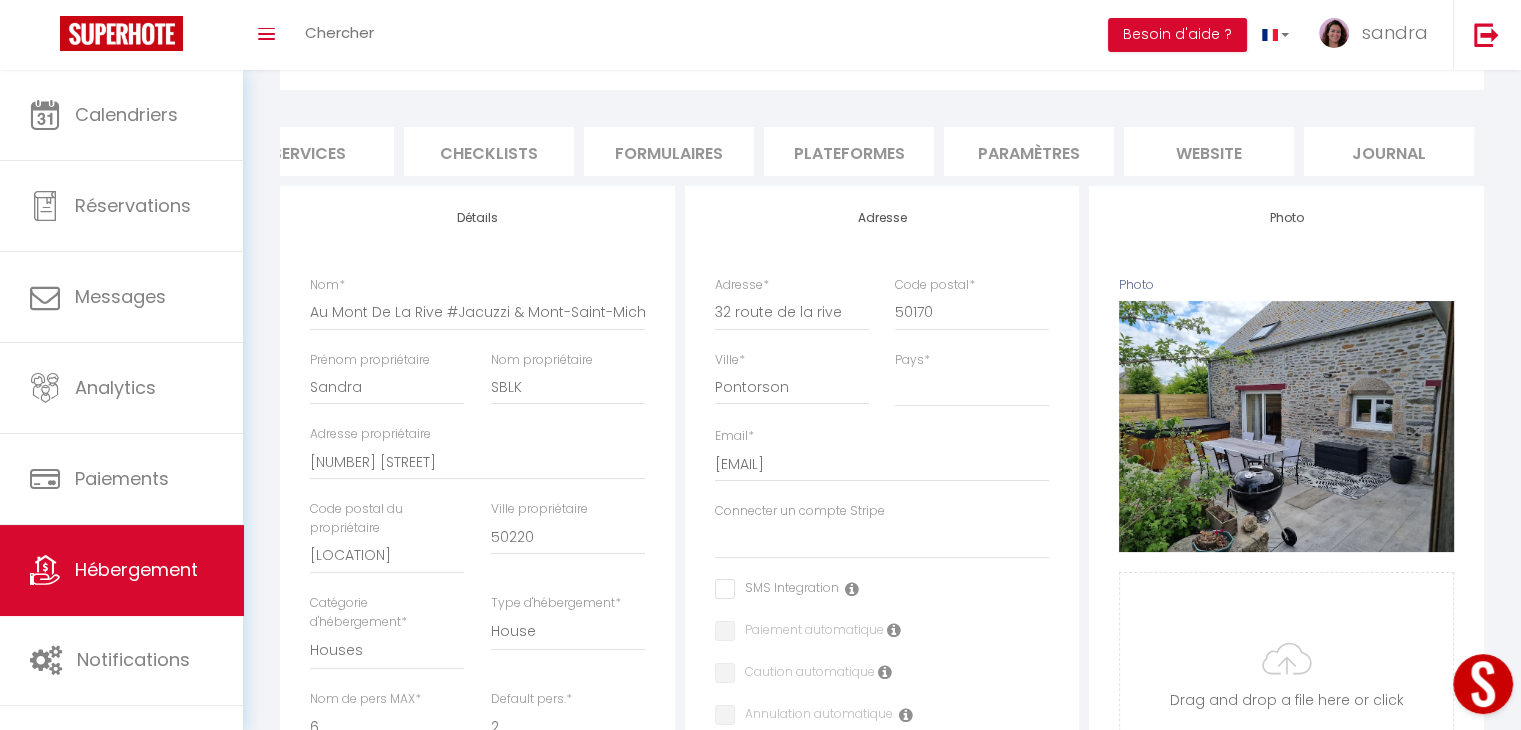 click on "website" at bounding box center [1209, 151] 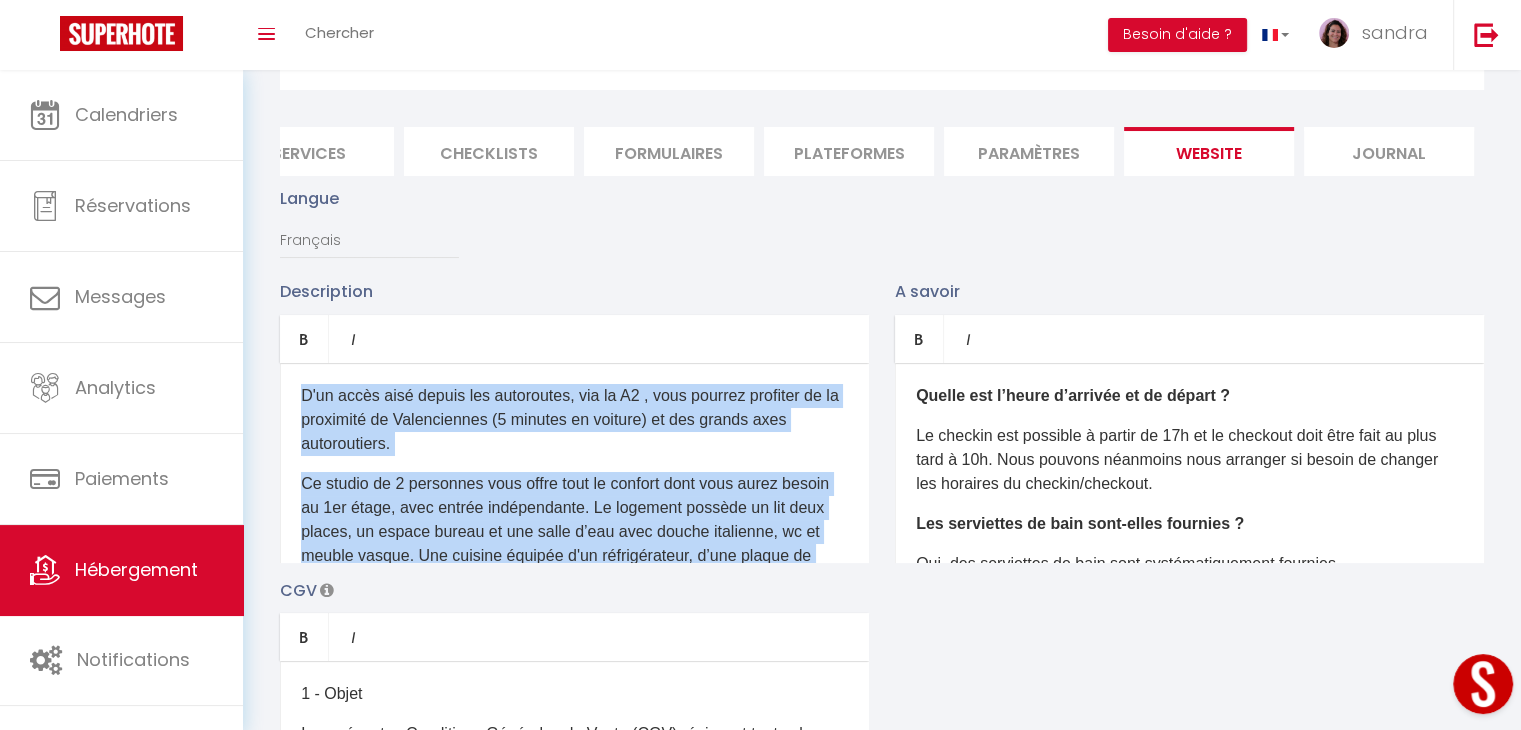 scroll, scrollTop: 253, scrollLeft: 0, axis: vertical 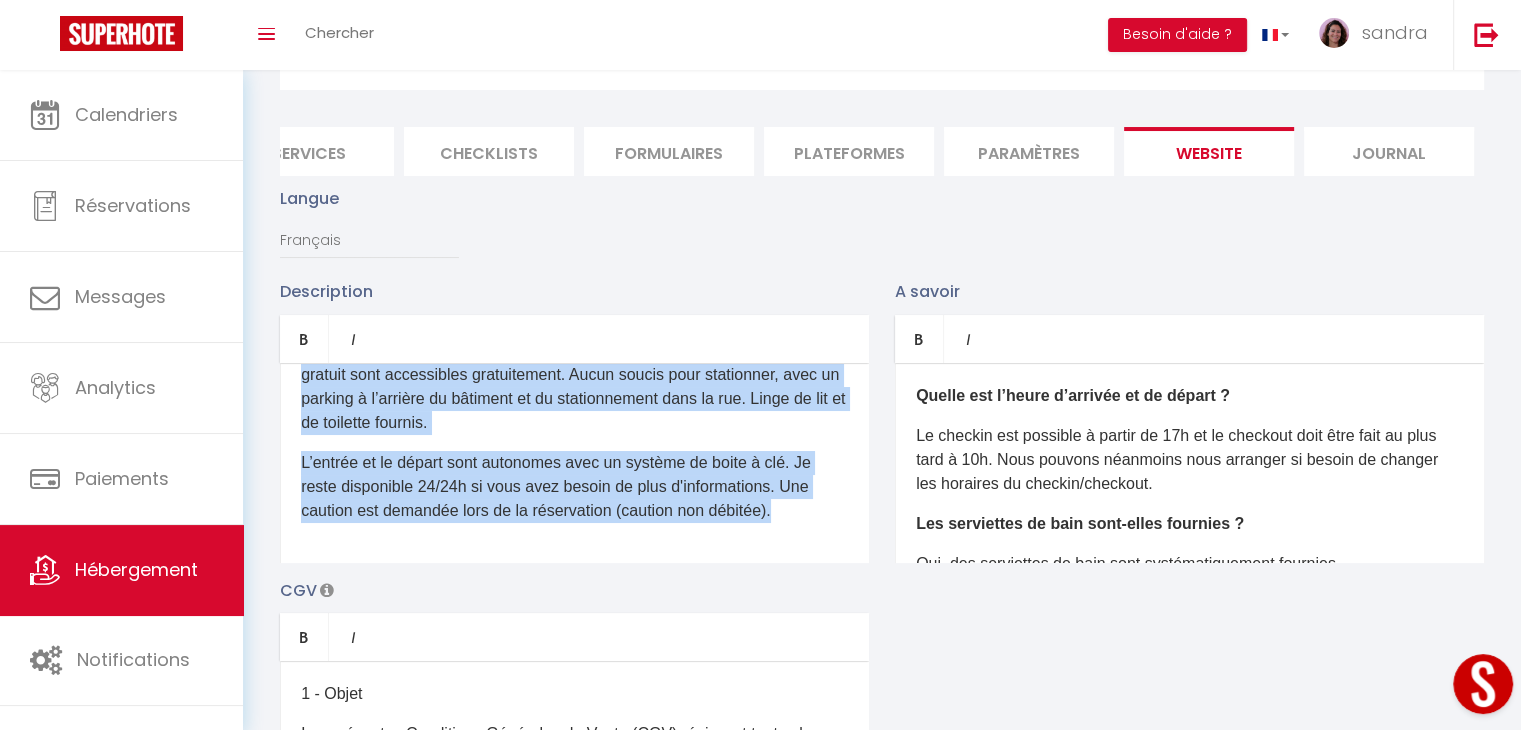 drag, startPoint x: 299, startPoint y: 407, endPoint x: 823, endPoint y: 634, distance: 571.056 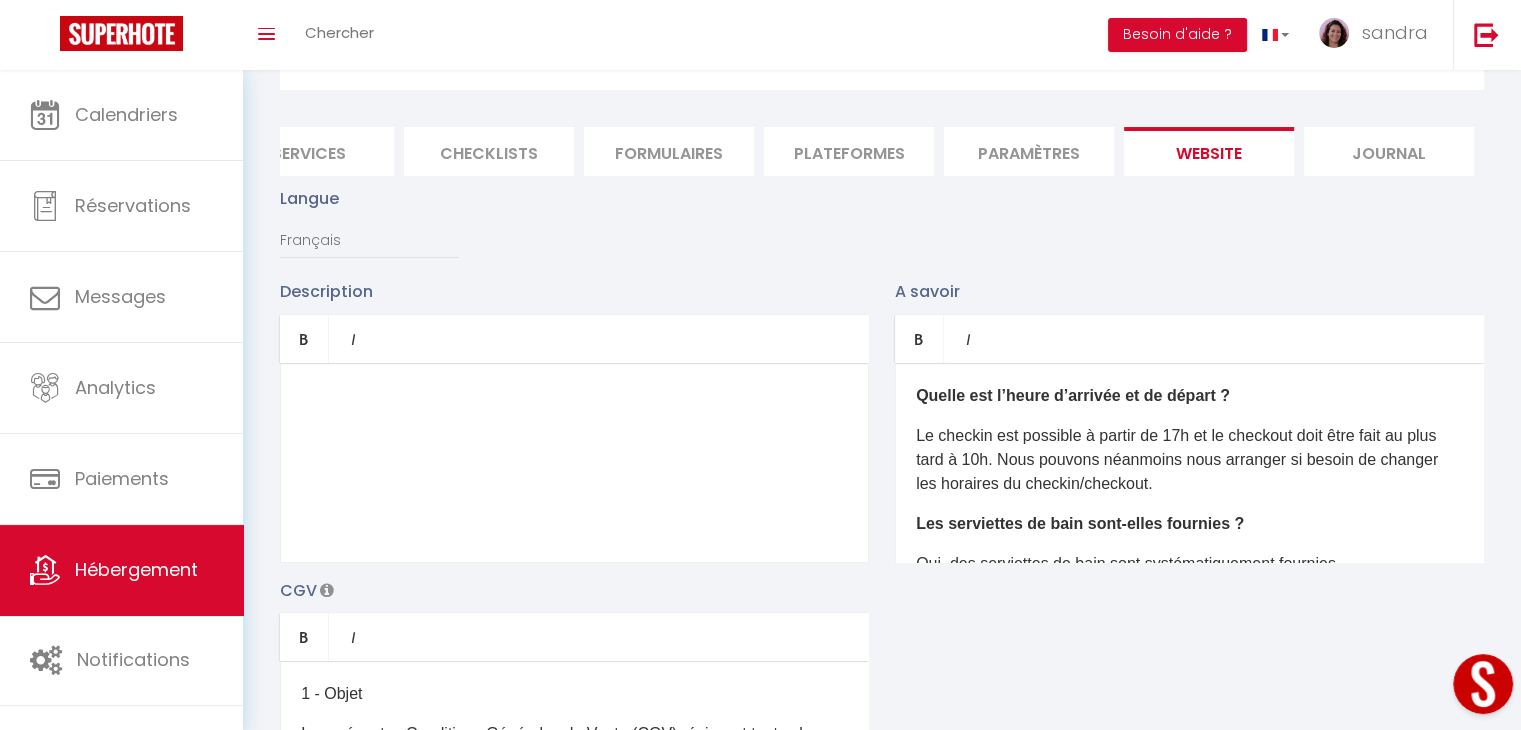 scroll, scrollTop: 0, scrollLeft: 0, axis: both 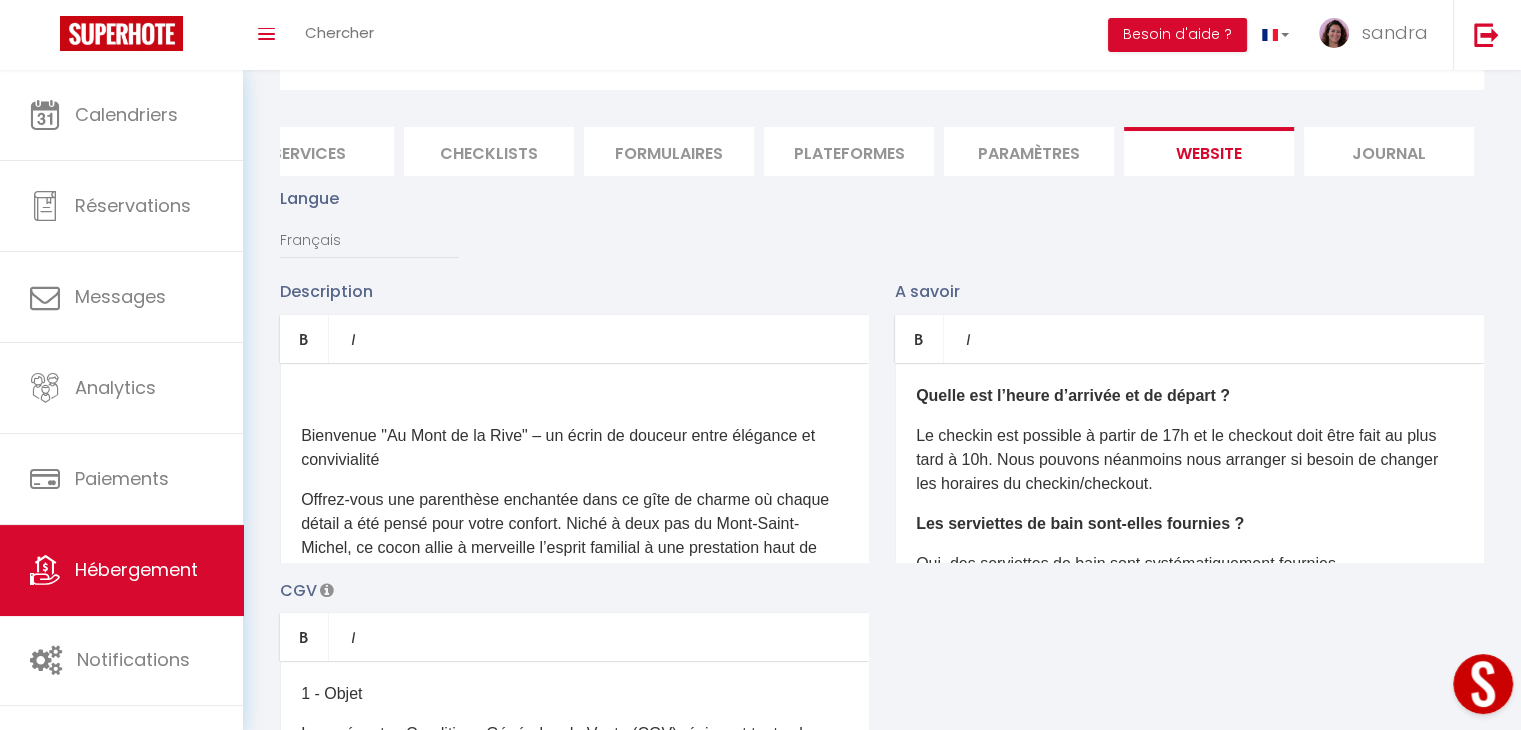 click on "​ Bienvenue "Au Mont de la Rive" – un écrin de douceur entre élégance et convivialité
Offrez-vous une parenthèse enchantée dans ce gîte de charme où chaque détail a été pensé pour votre confort. Niché à deux pas du Mont-Saint-Michel, ce cocon allie à merveille l’esprit familial à une prestation haut de gamme.
À l’intérieur : L’ambiance est chaleureuse, les matières sont nobles, la décoration soignée. Le salon vous enveloppe de douceur, parfait pour des soirées en toute tranquillité. Les chambres offrent une literie haut de gamme pour des nuits paisibles, tandis qu’un espace jeux à l’étage ravira les enfants (et offrira un peu de répit aux parents !).
À l’extérieur : Profitez d’une belle terrasse privée avec jacuzzi, pour vous détendre sous les étoiles. Un vrai luxe, entre terre et mer.
Pourquoi vous allez adorer :
Atmosphère cocooning et élégante
Idéal pour les familles avec enfants
Jacuzzi privatif pour des moments de détente" at bounding box center (574, 463) 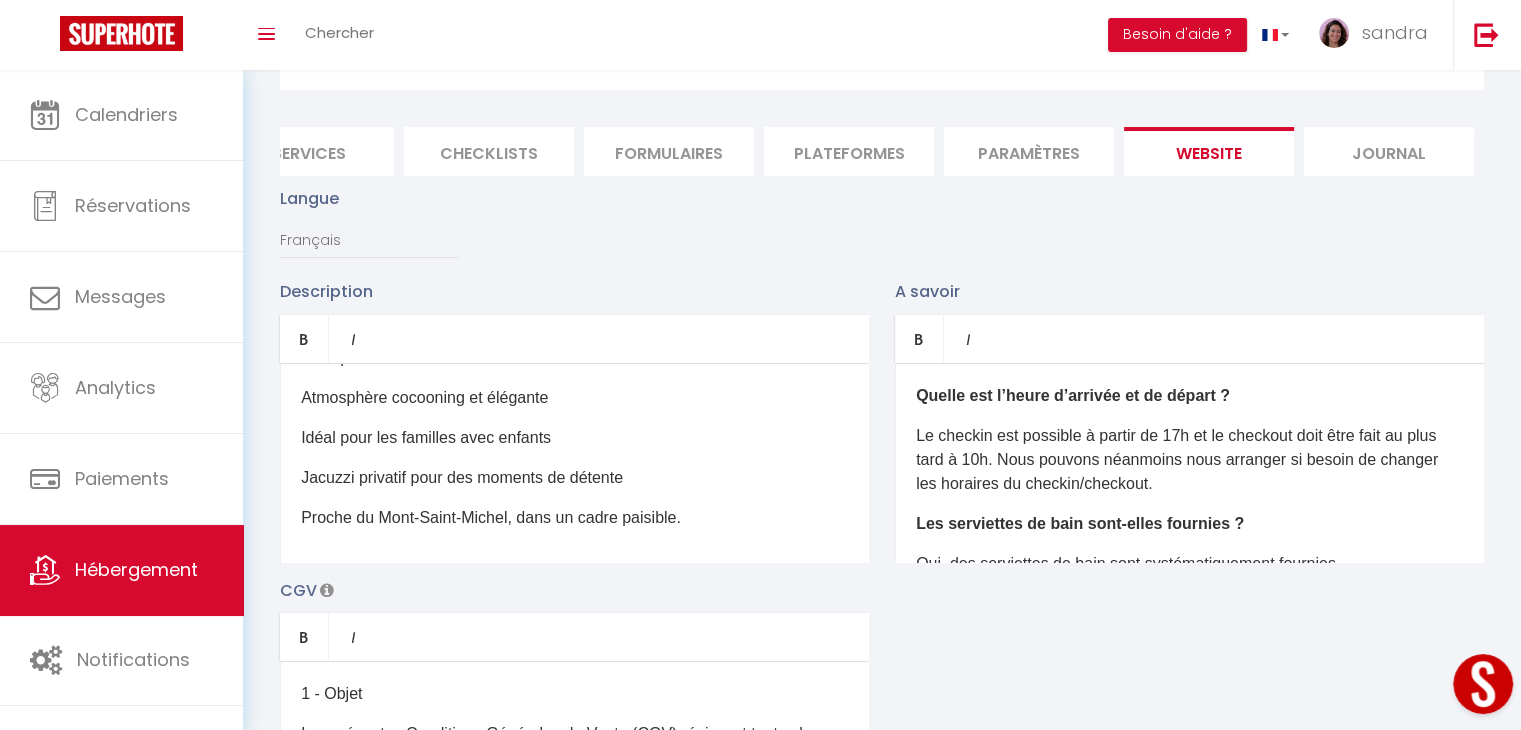 scroll, scrollTop: 469, scrollLeft: 0, axis: vertical 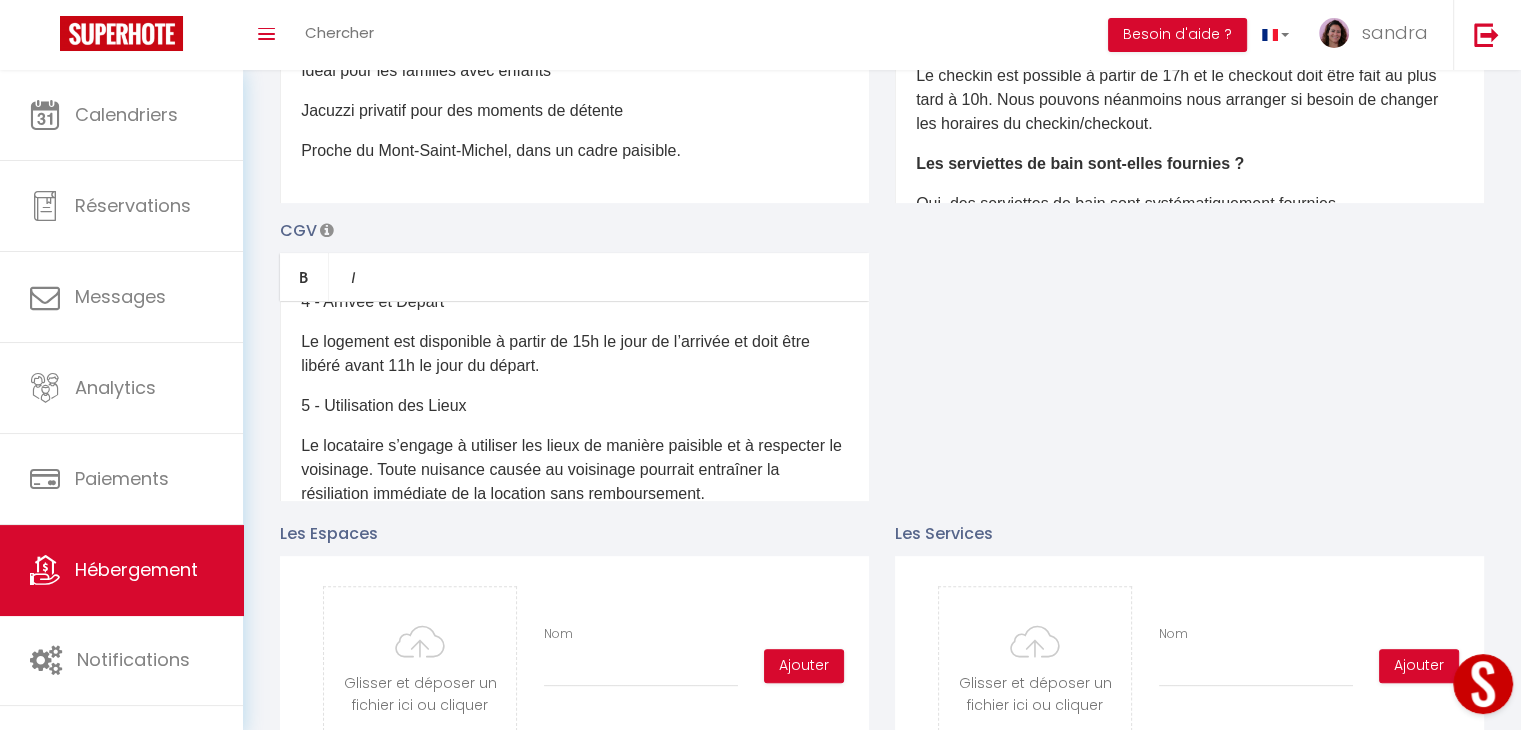 click on "Le logement est disponible à partir de 15h le jour de l’arrivée et doit être libéré avant 11h le jour du départ." at bounding box center (574, 354) 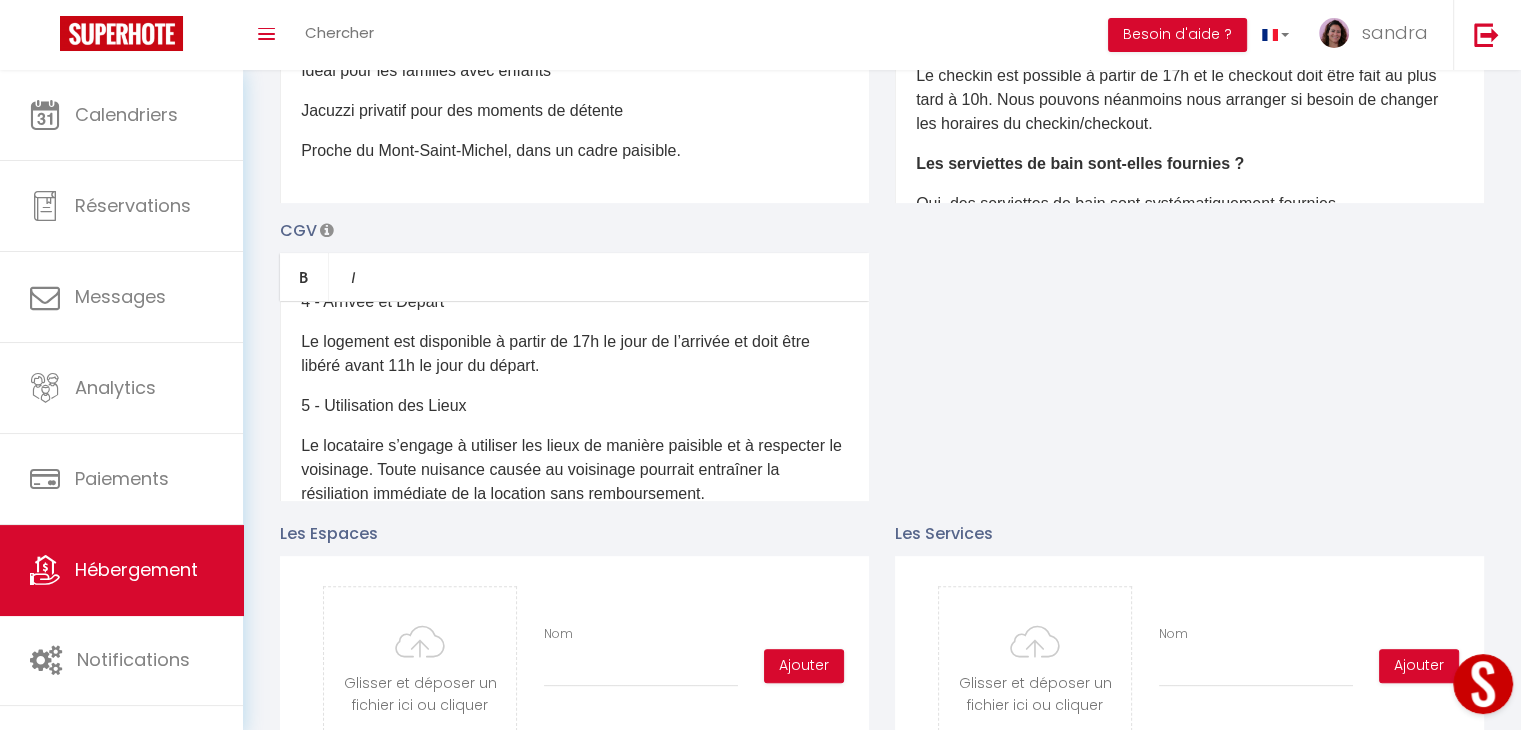 click on "Le logement est disponible à partir de 17h le jour de l’arrivée et doit être libéré avant 11h le jour du départ." at bounding box center (574, 354) 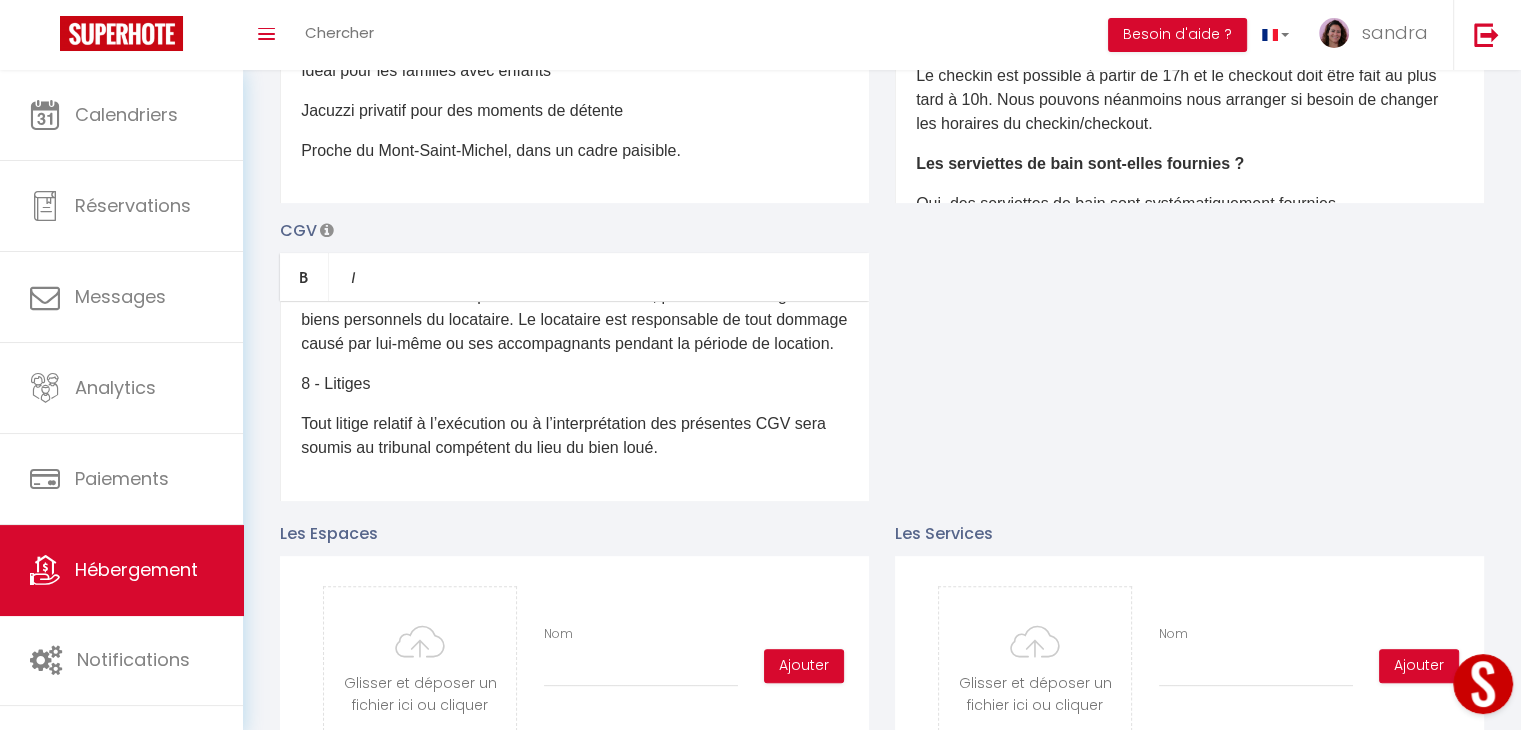 scroll, scrollTop: 773, scrollLeft: 0, axis: vertical 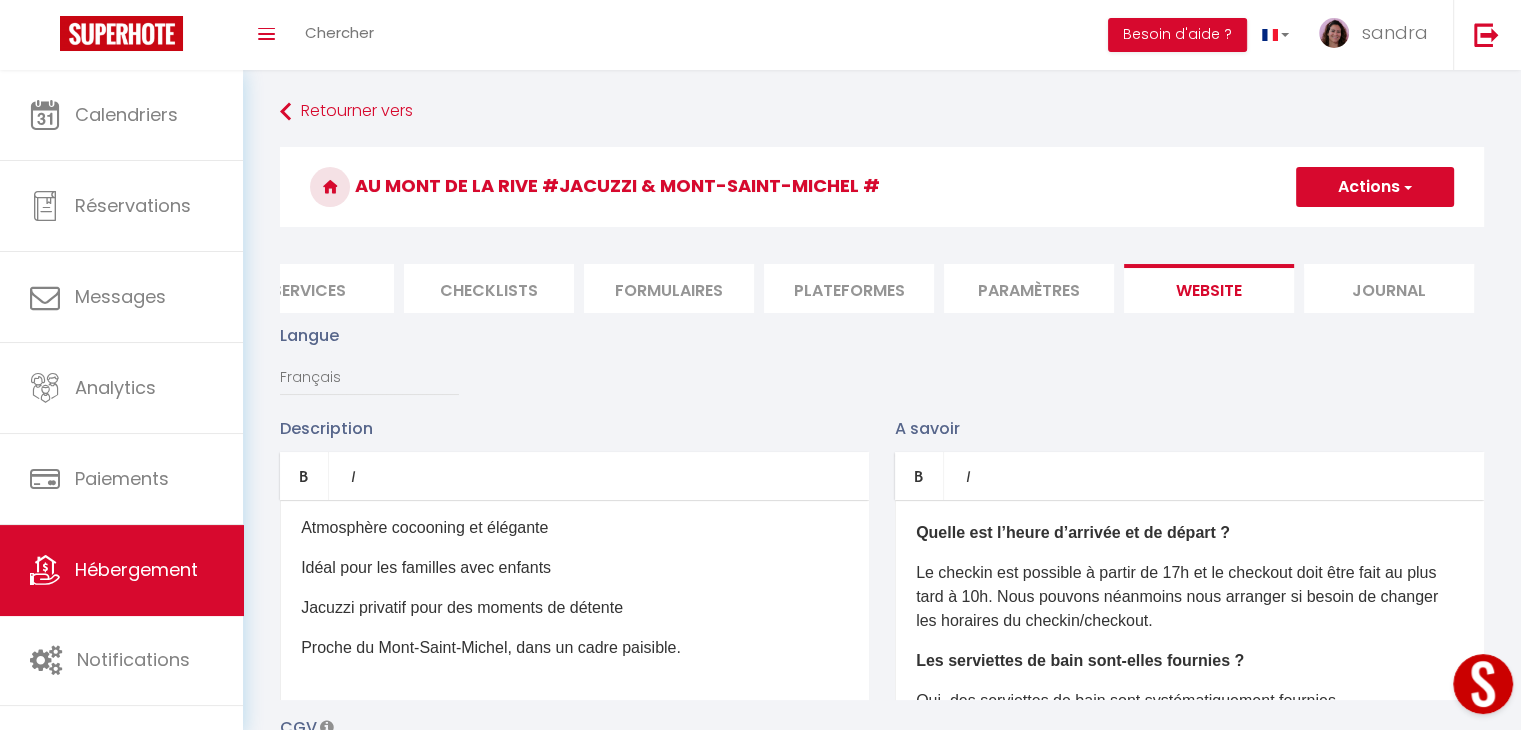 click on "Actions" at bounding box center (1375, 187) 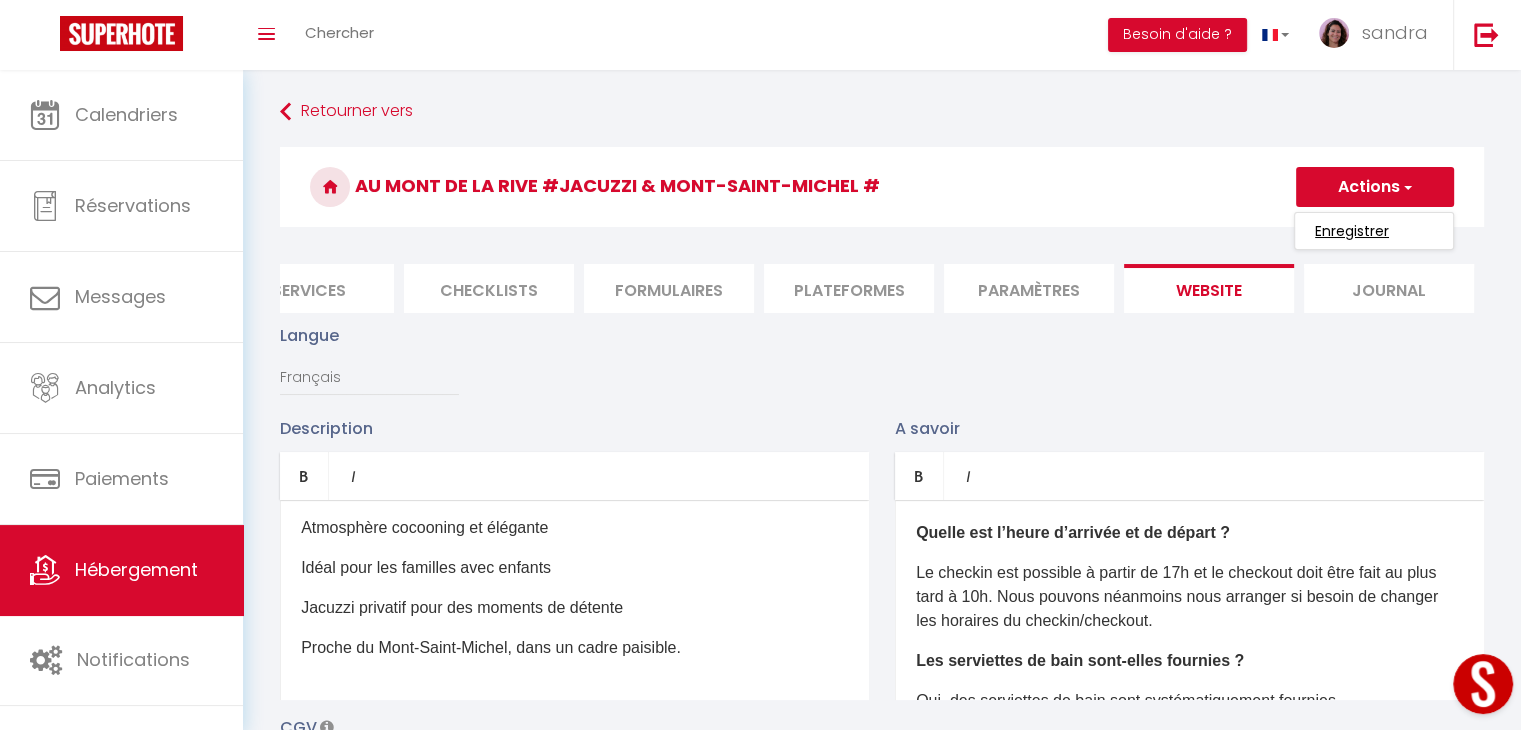 click on "Enregistrer" at bounding box center [1352, 231] 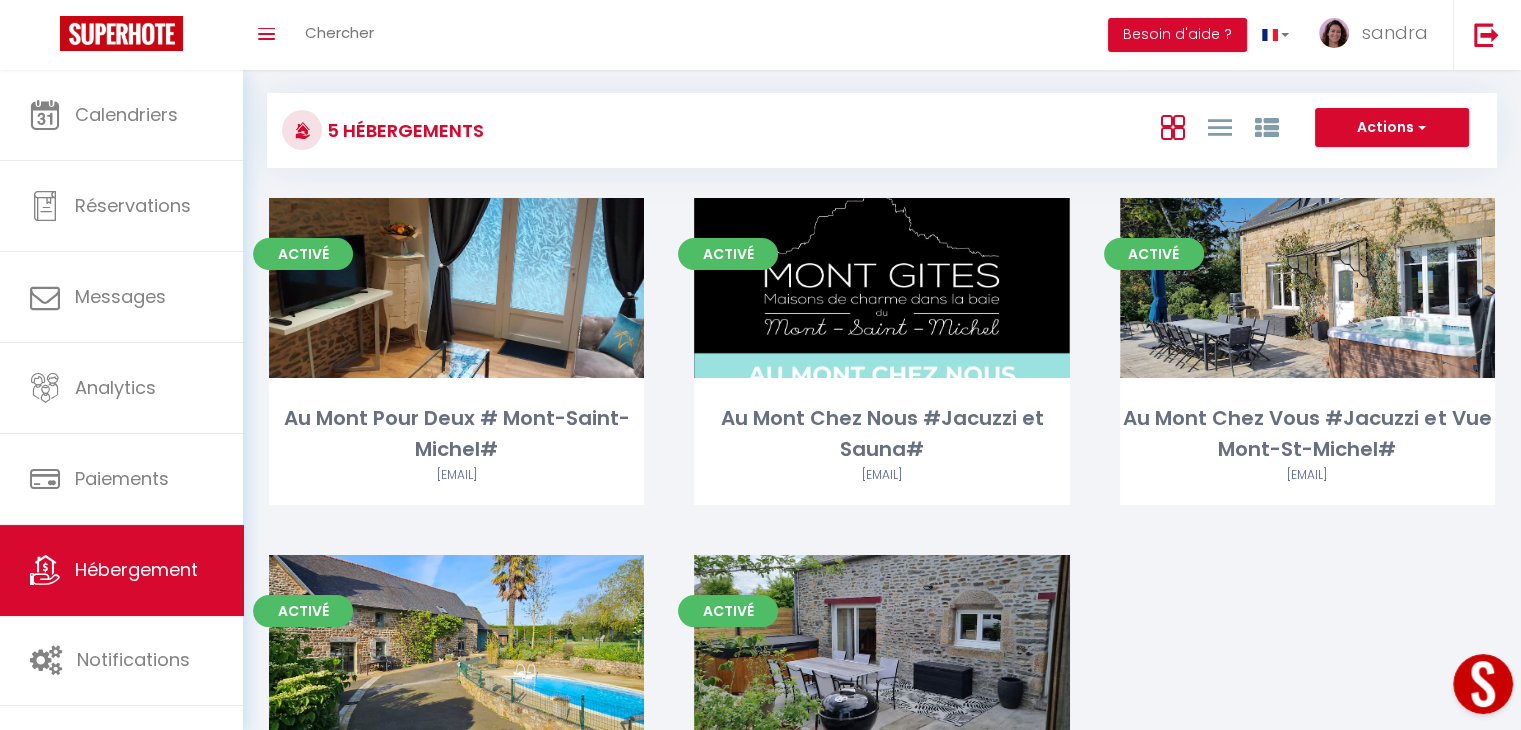 scroll, scrollTop: 0, scrollLeft: 0, axis: both 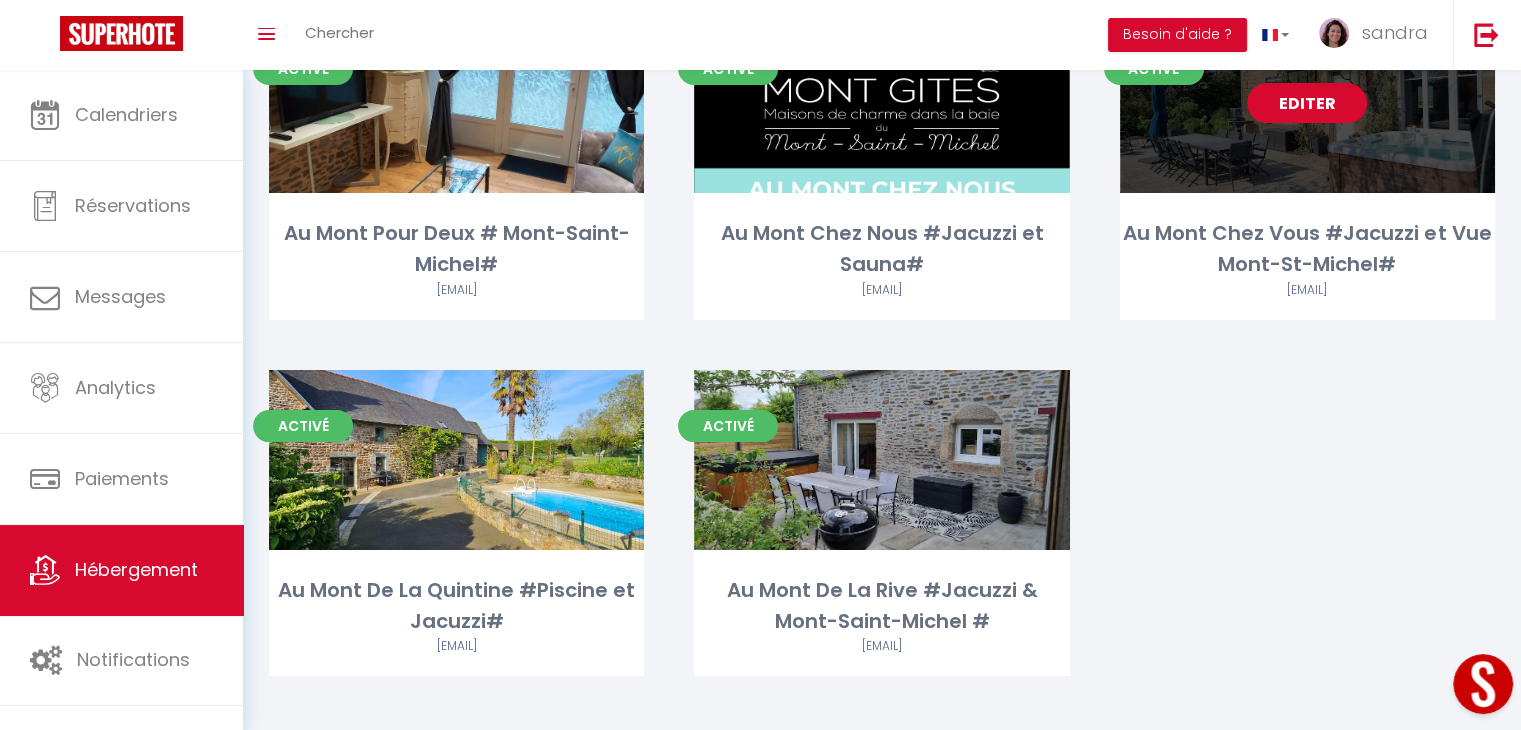 click on "Editer" at bounding box center (1307, 103) 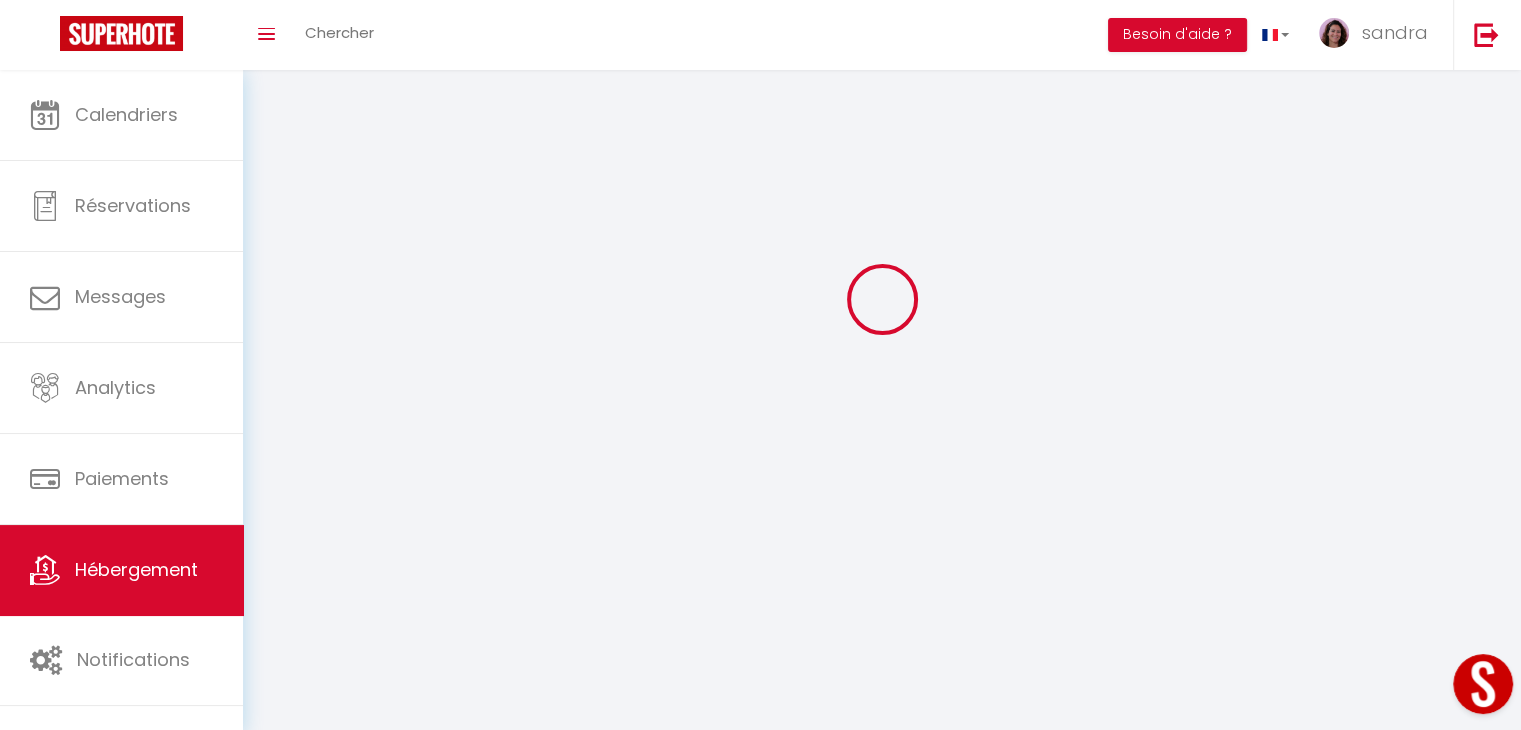scroll, scrollTop: 0, scrollLeft: 0, axis: both 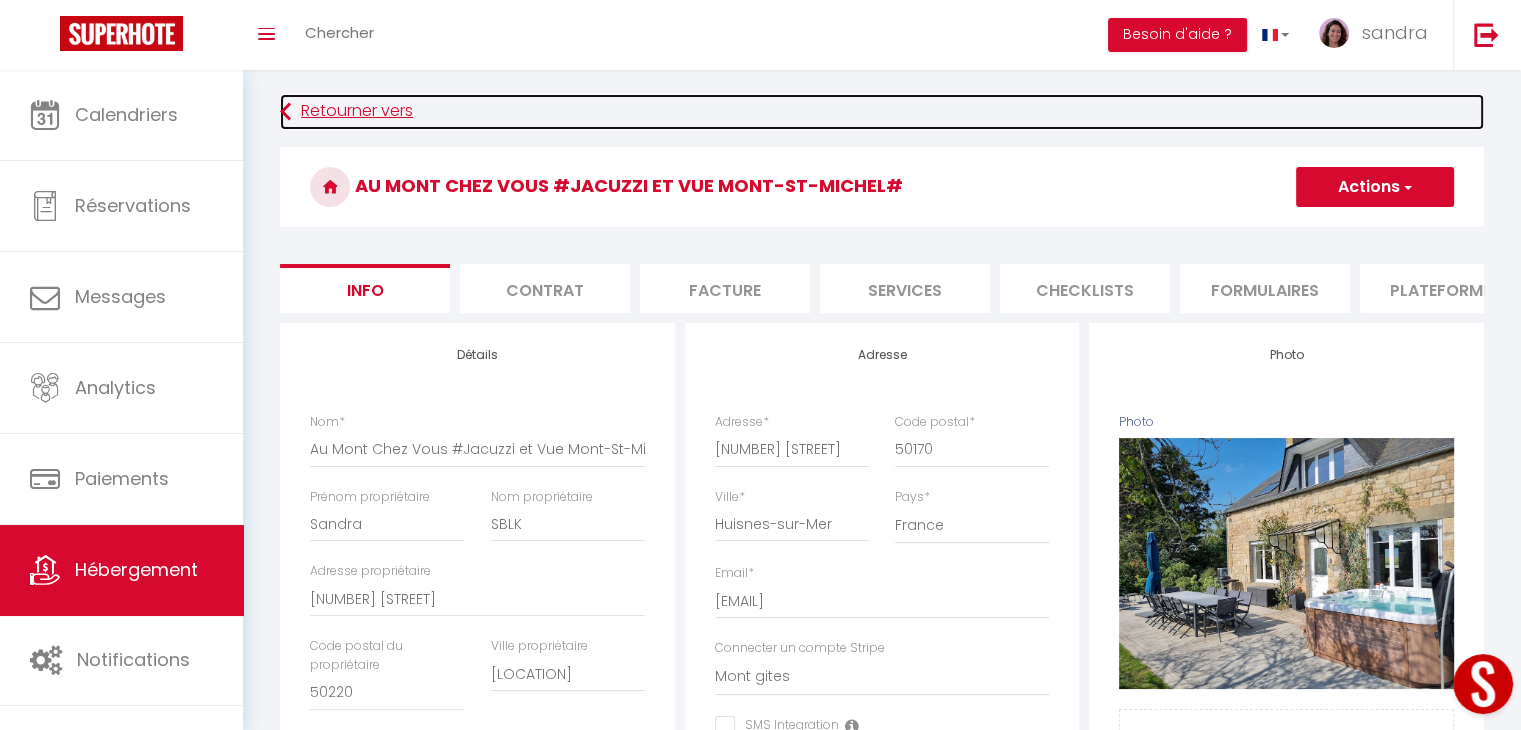 click on "Retourner vers" at bounding box center [882, 112] 